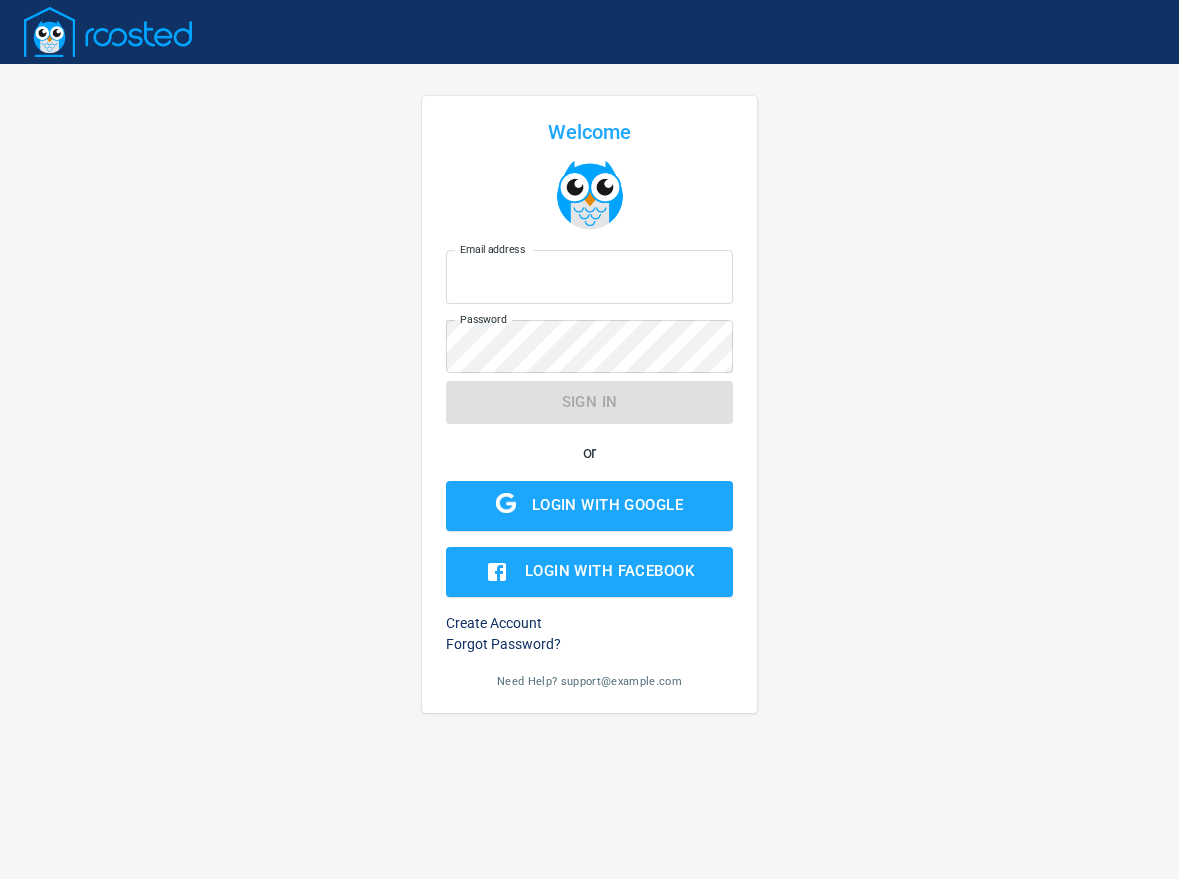 scroll, scrollTop: 0, scrollLeft: 0, axis: both 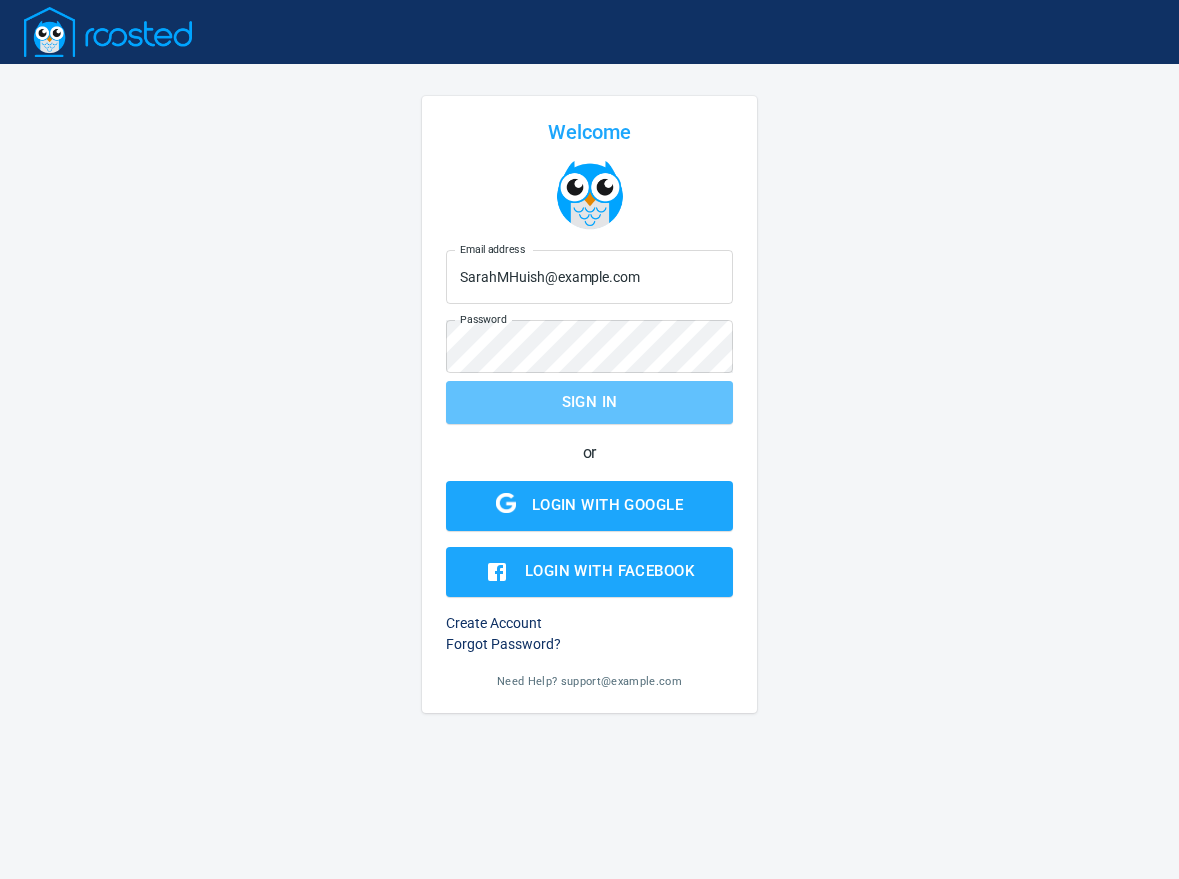 drag, startPoint x: 500, startPoint y: 411, endPoint x: 1158, endPoint y: 399, distance: 658.10944 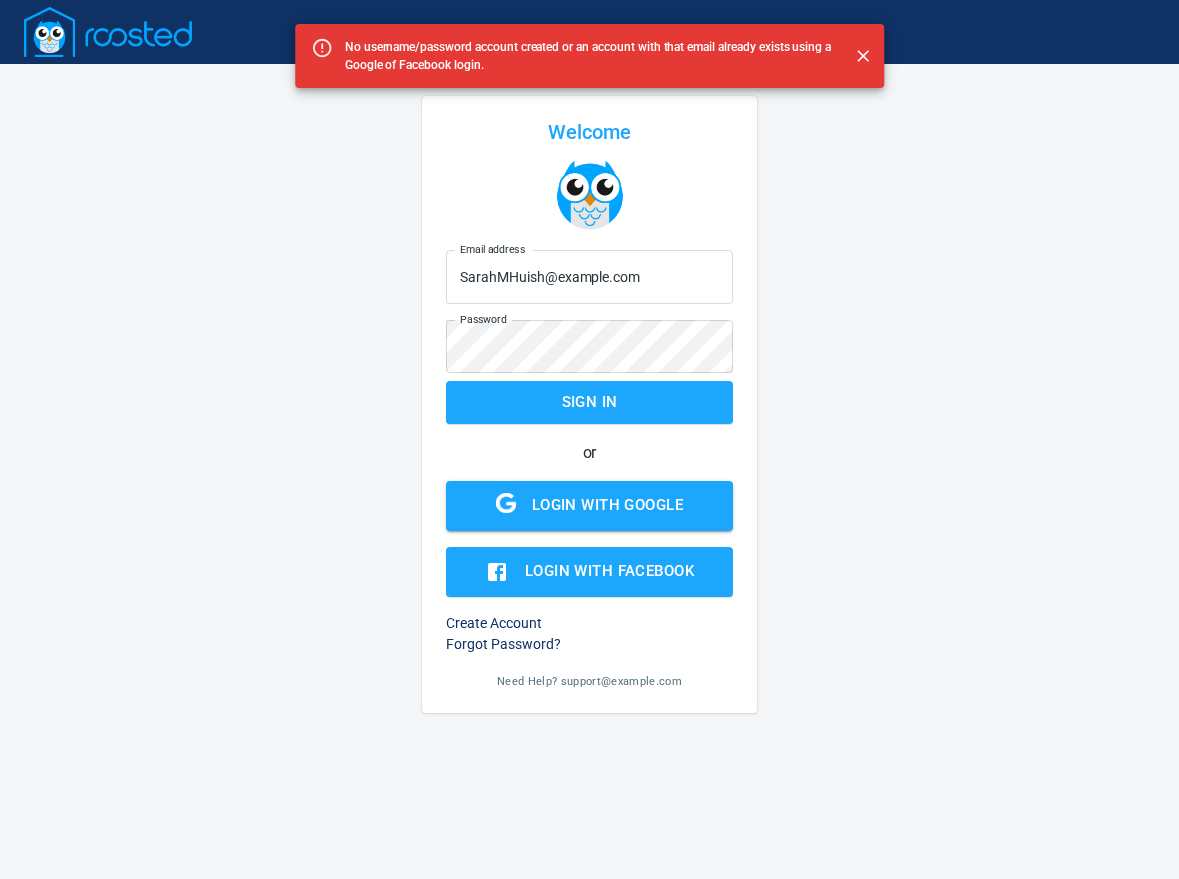 click on "Login with Google" at bounding box center [607, 505] 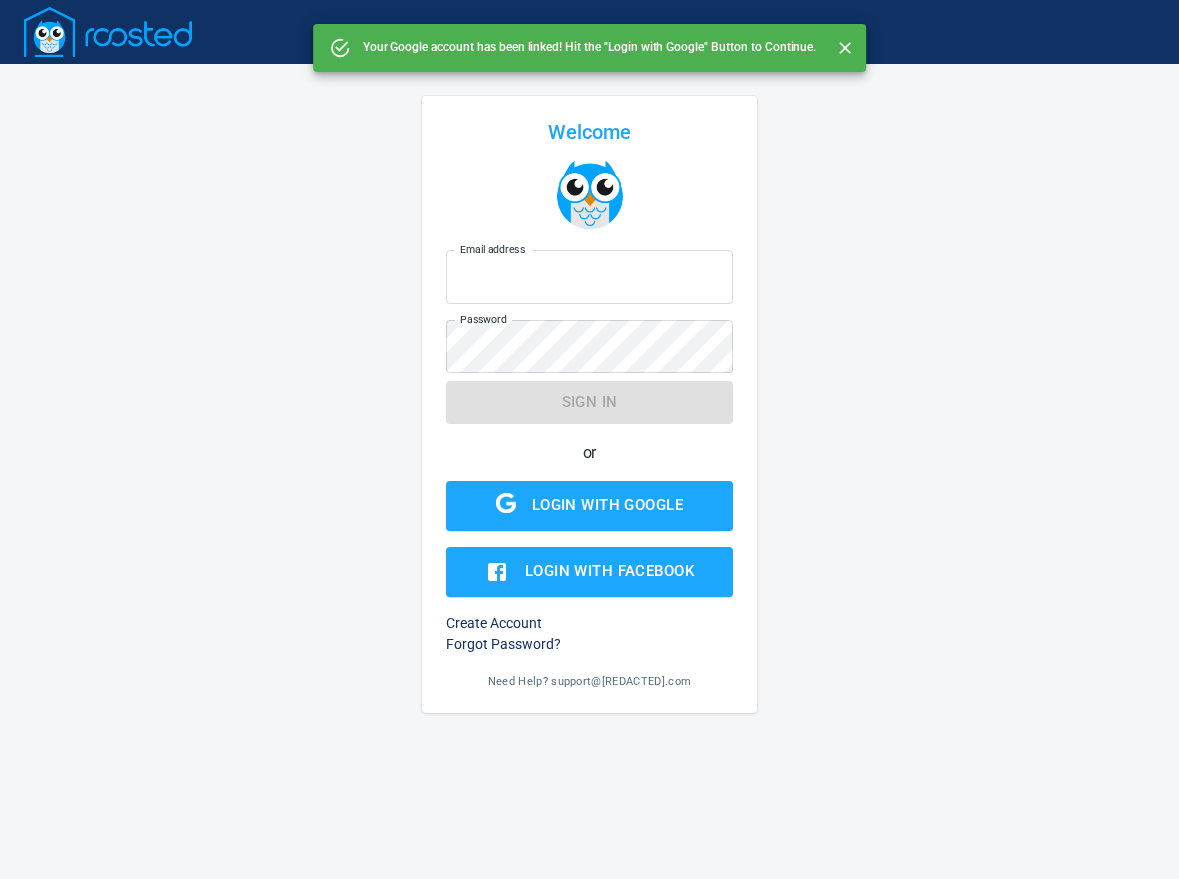 scroll, scrollTop: 0, scrollLeft: 0, axis: both 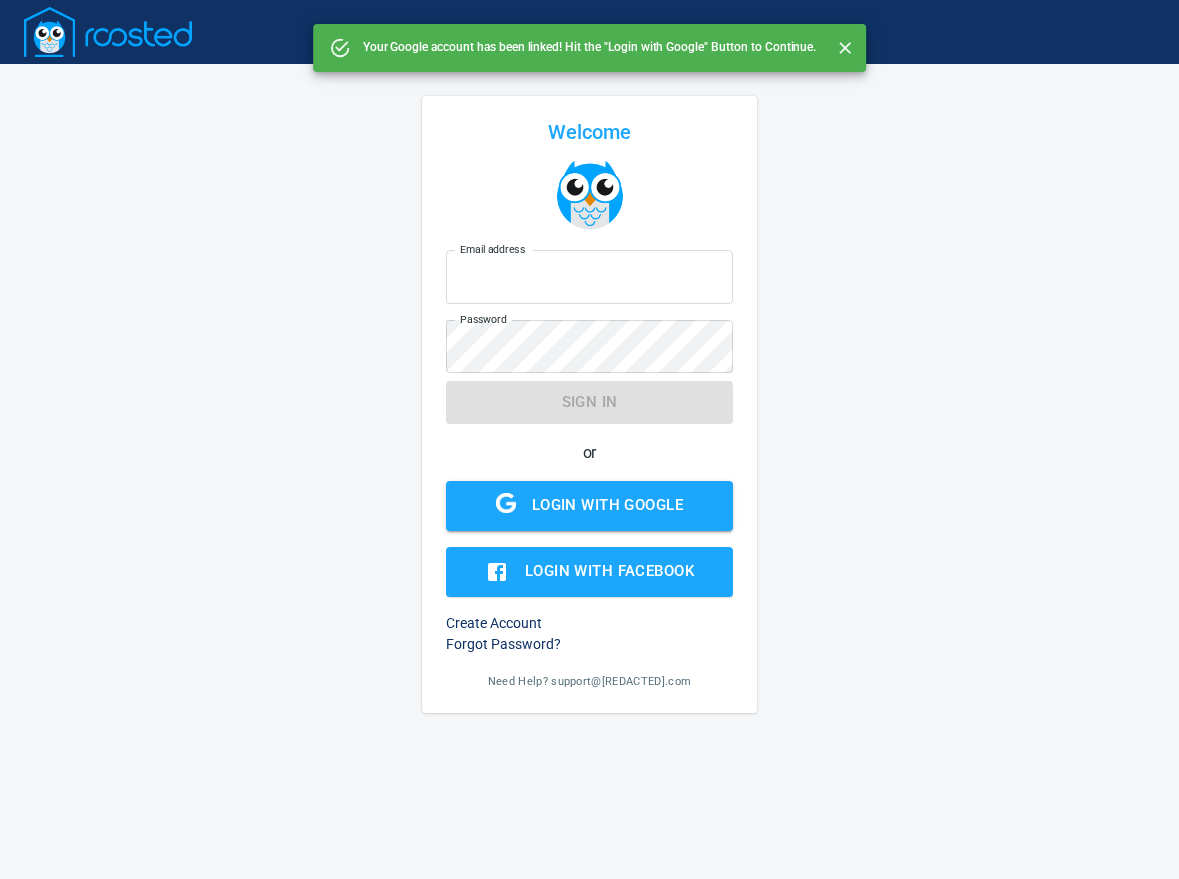 type on "[USERNAME]@example.com" 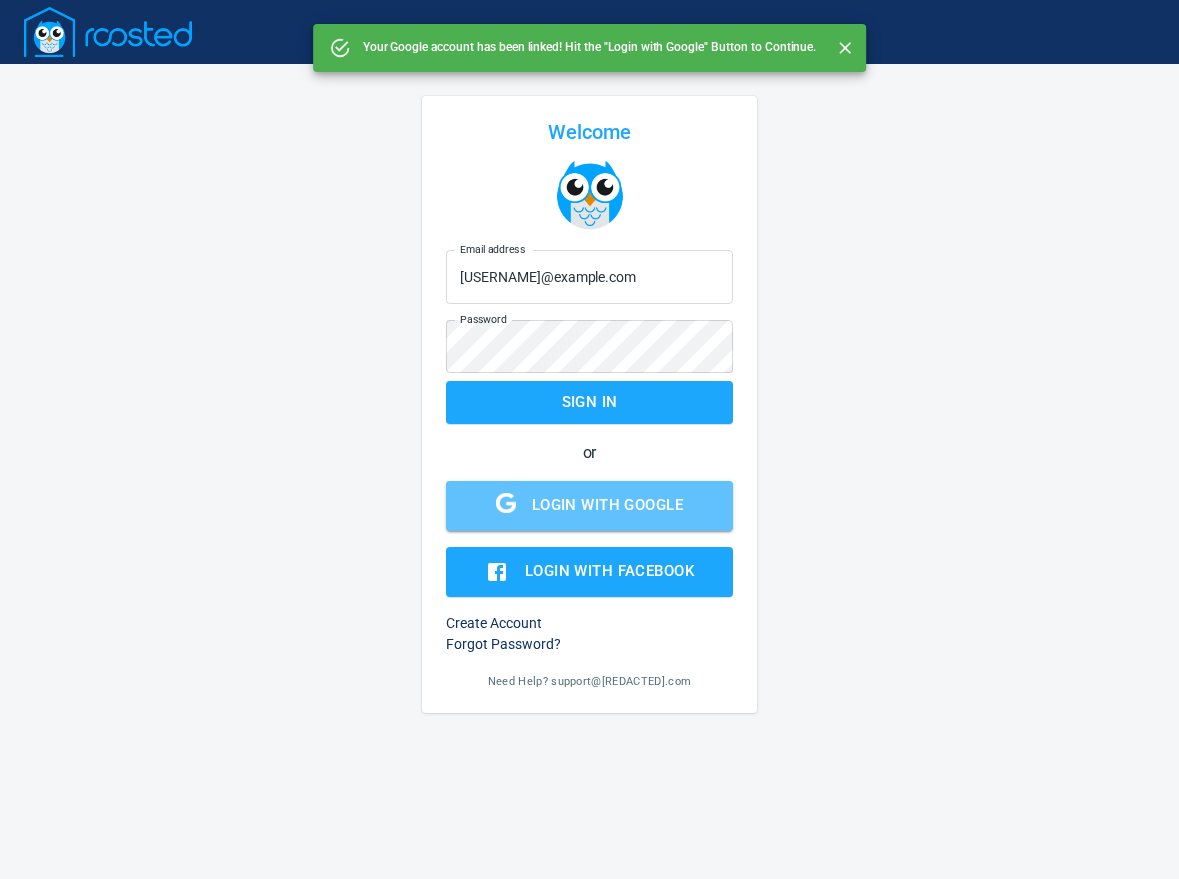 click on "Login with Google" at bounding box center [607, 505] 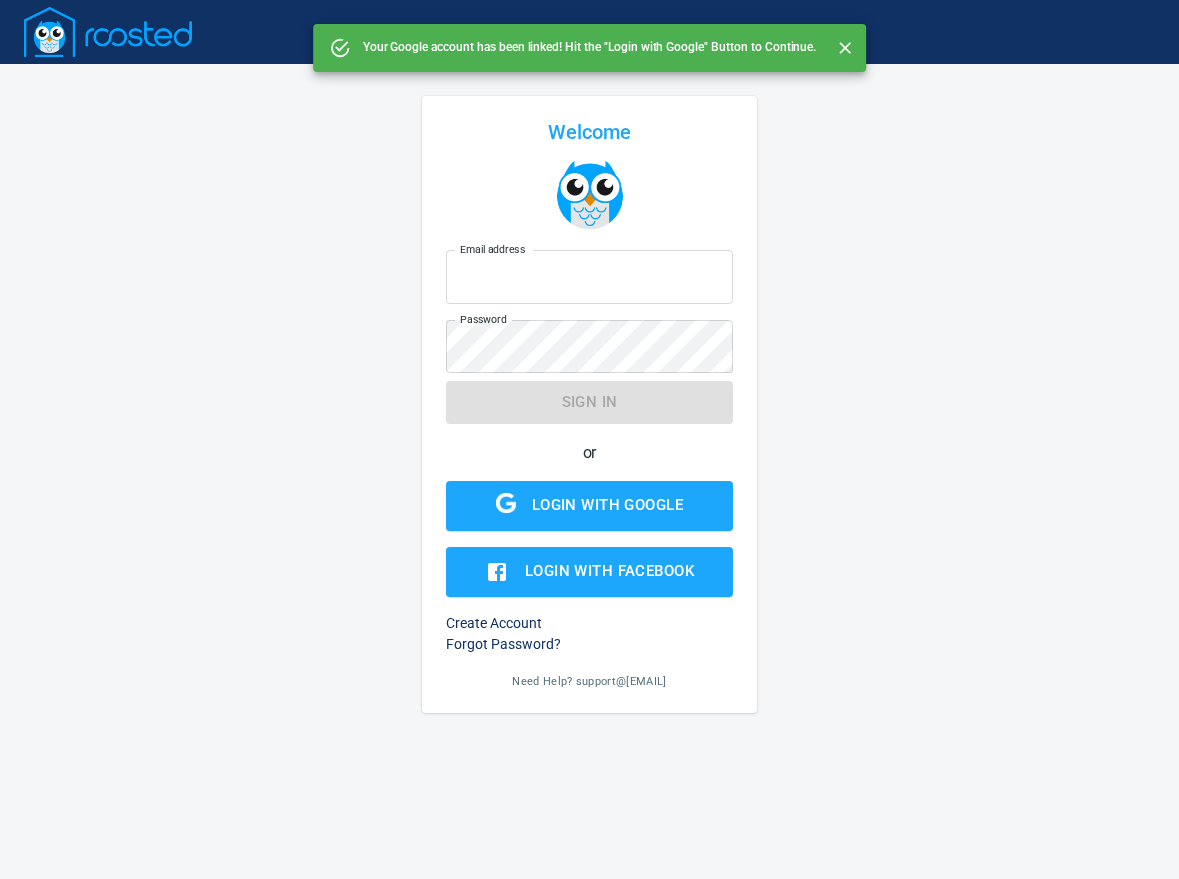 scroll, scrollTop: 0, scrollLeft: 0, axis: both 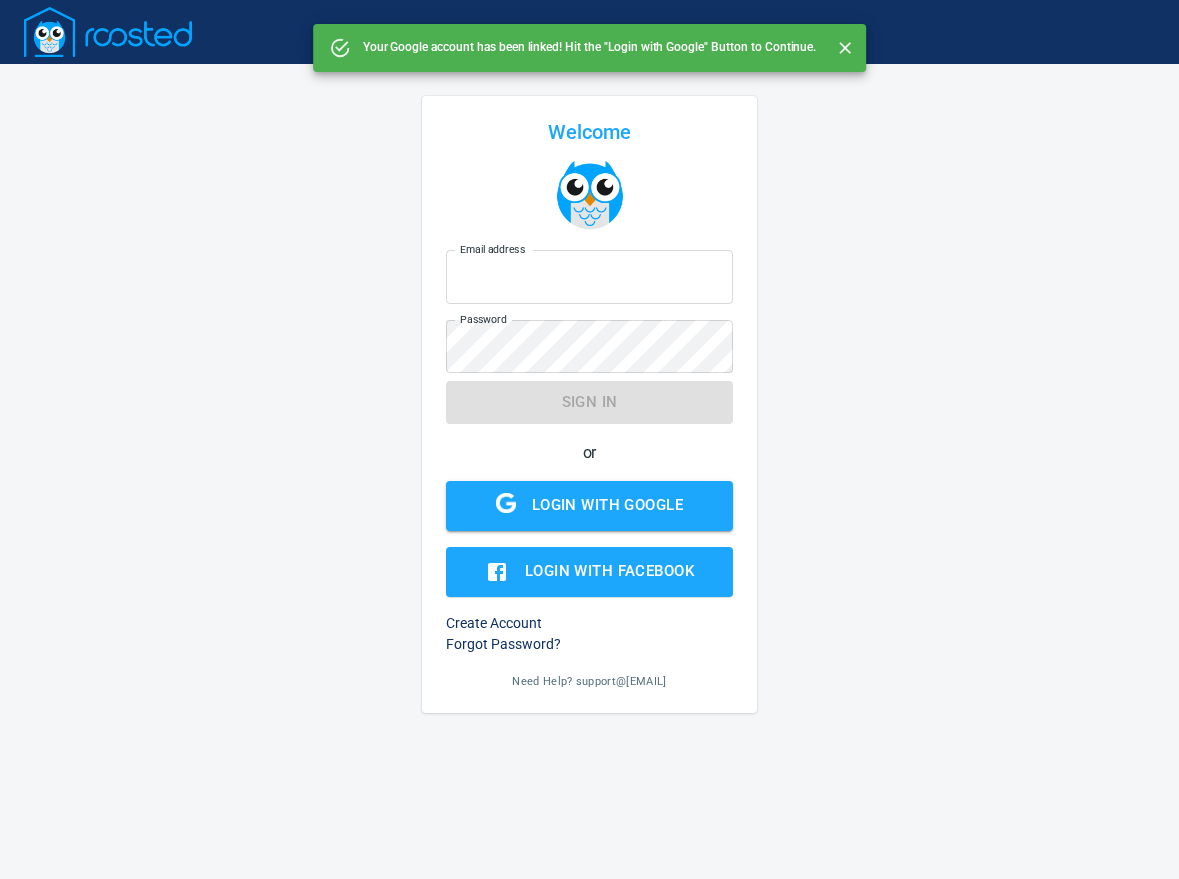 type on "[USERNAME]@example.com" 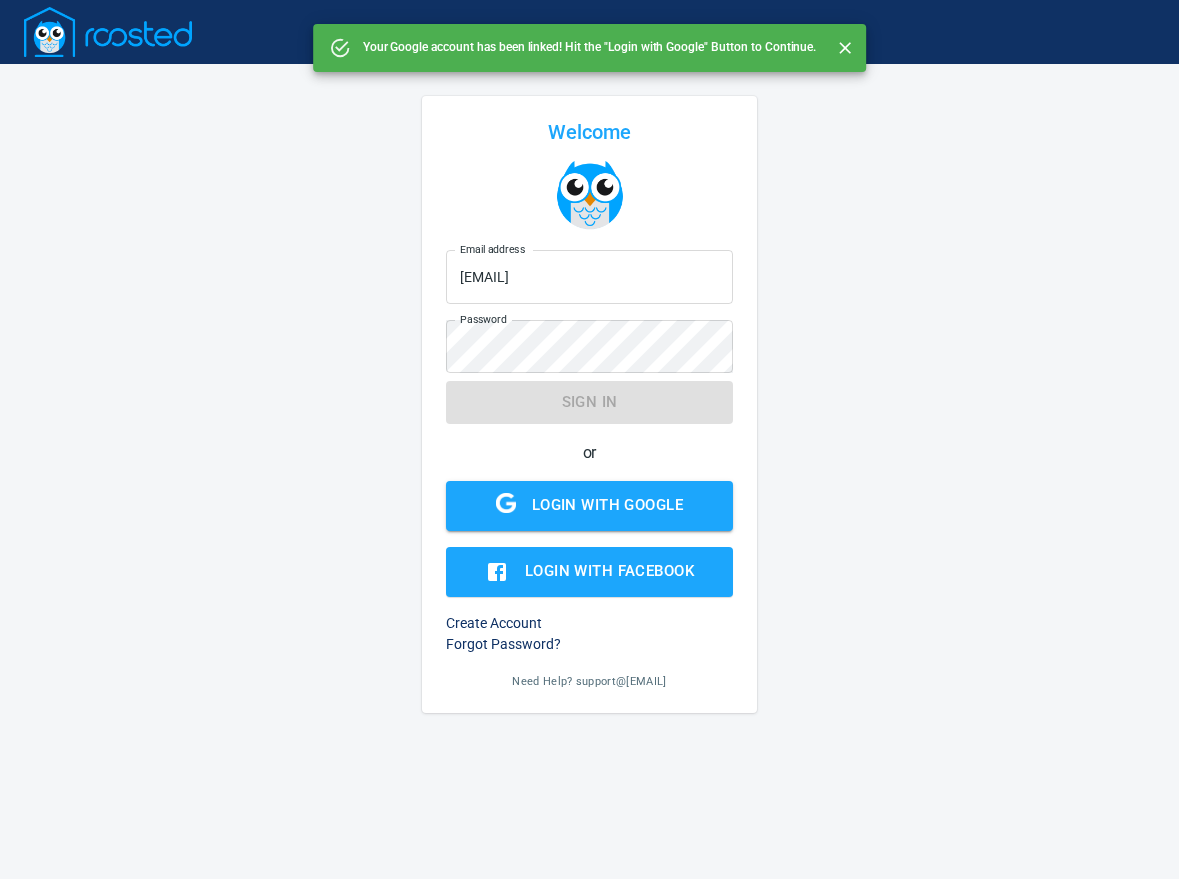 click on "Login with Google" at bounding box center [607, 505] 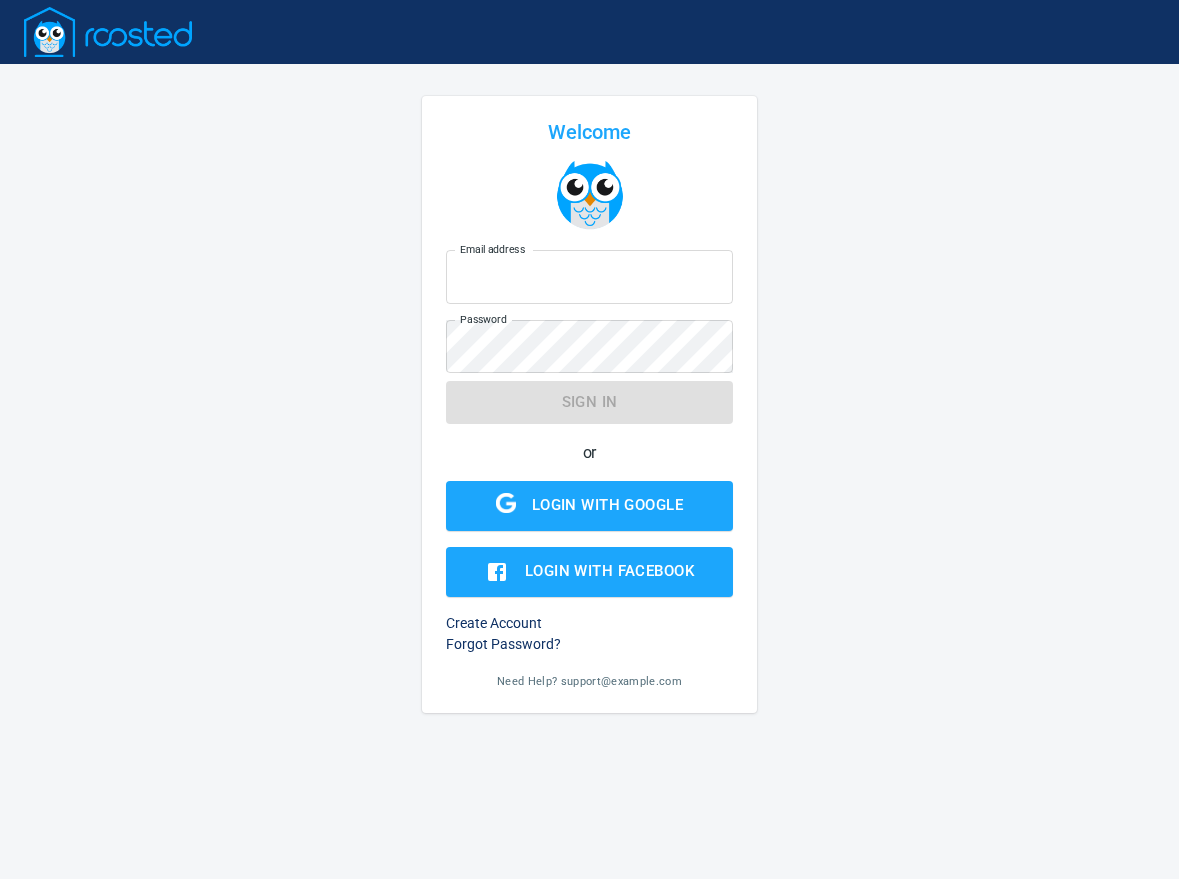 scroll, scrollTop: 0, scrollLeft: 0, axis: both 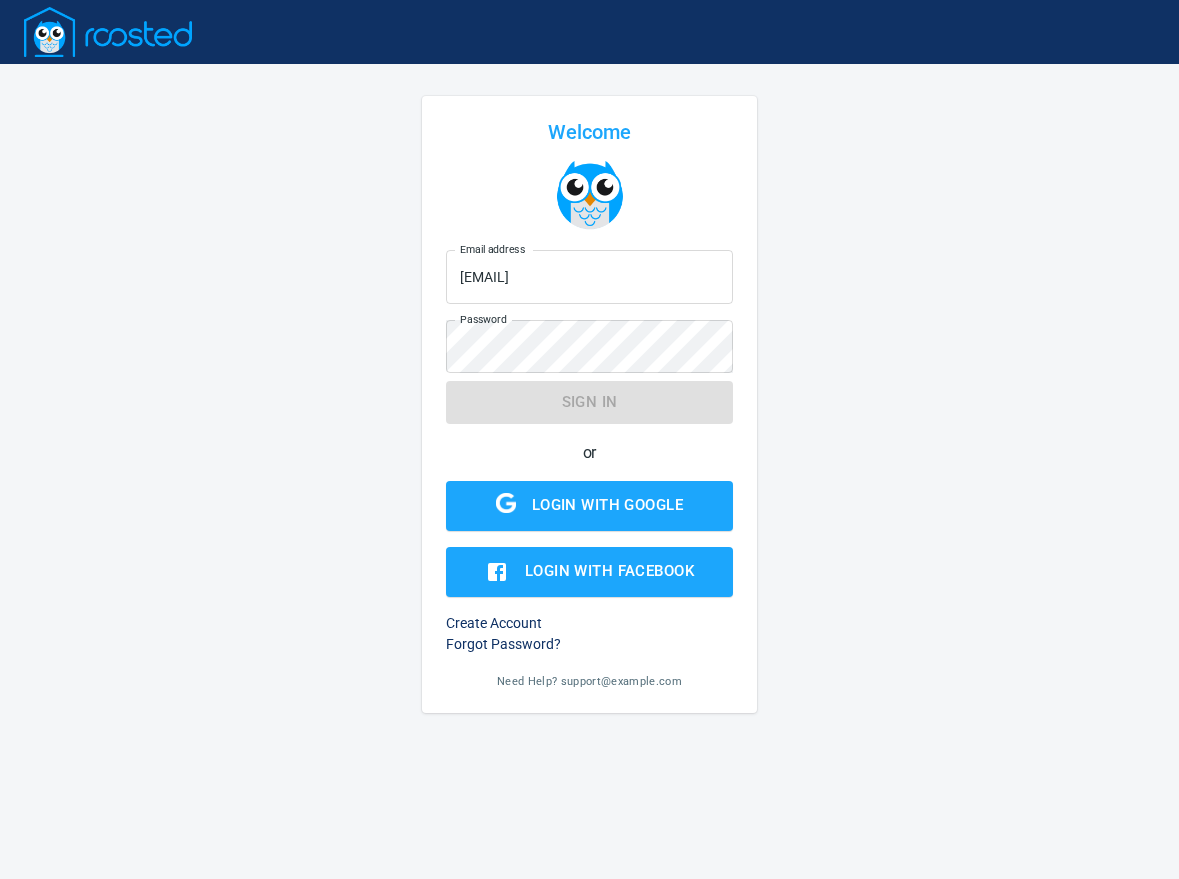 click on "Forgot Password?" at bounding box center [589, 644] 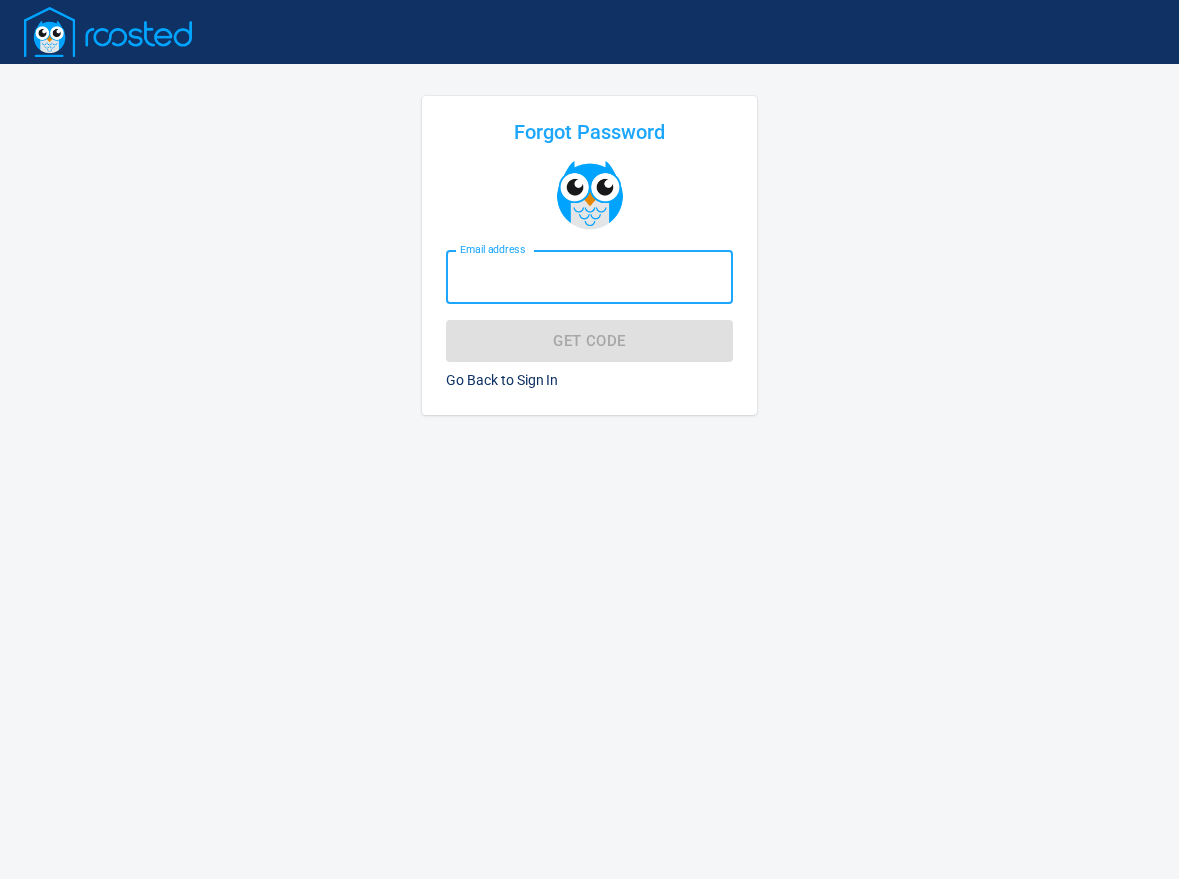 click on "Email address" at bounding box center (589, 277) 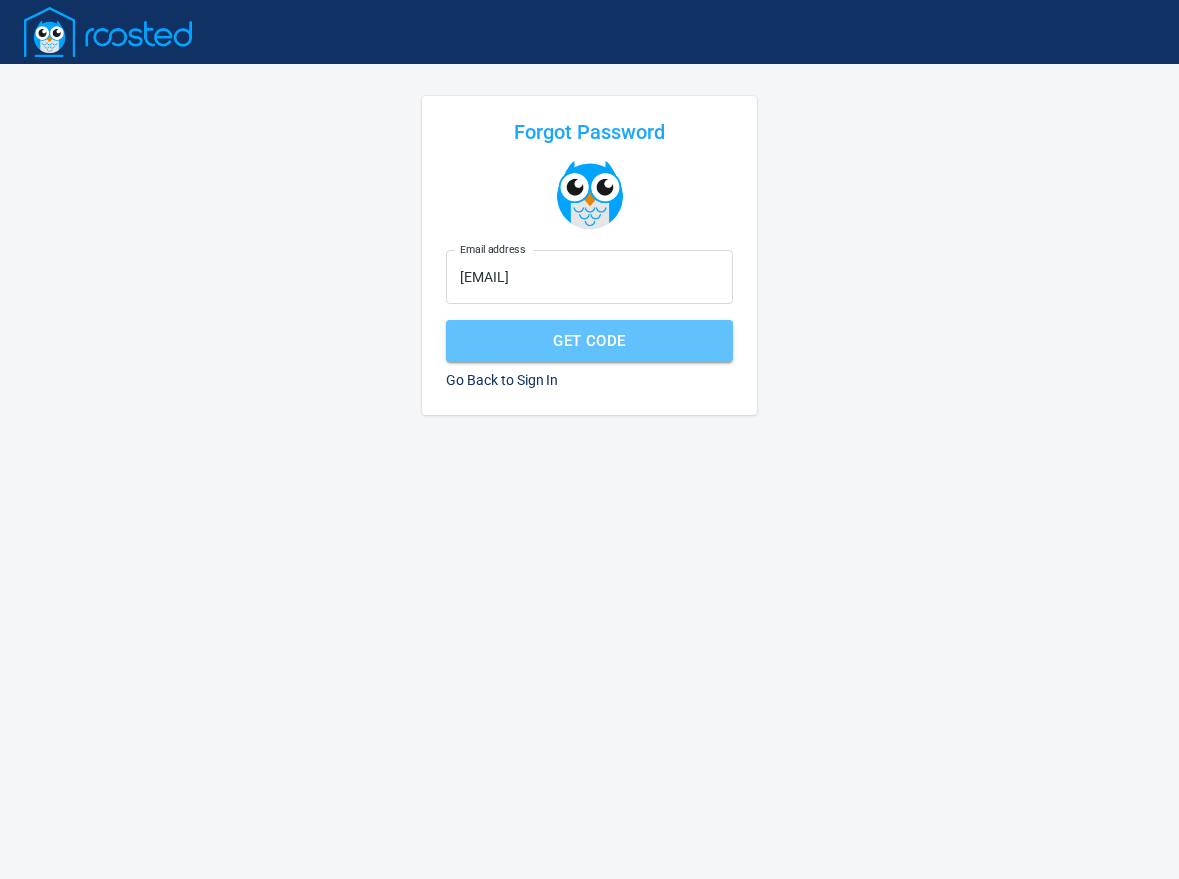 click on "Get Code" at bounding box center (589, 341) 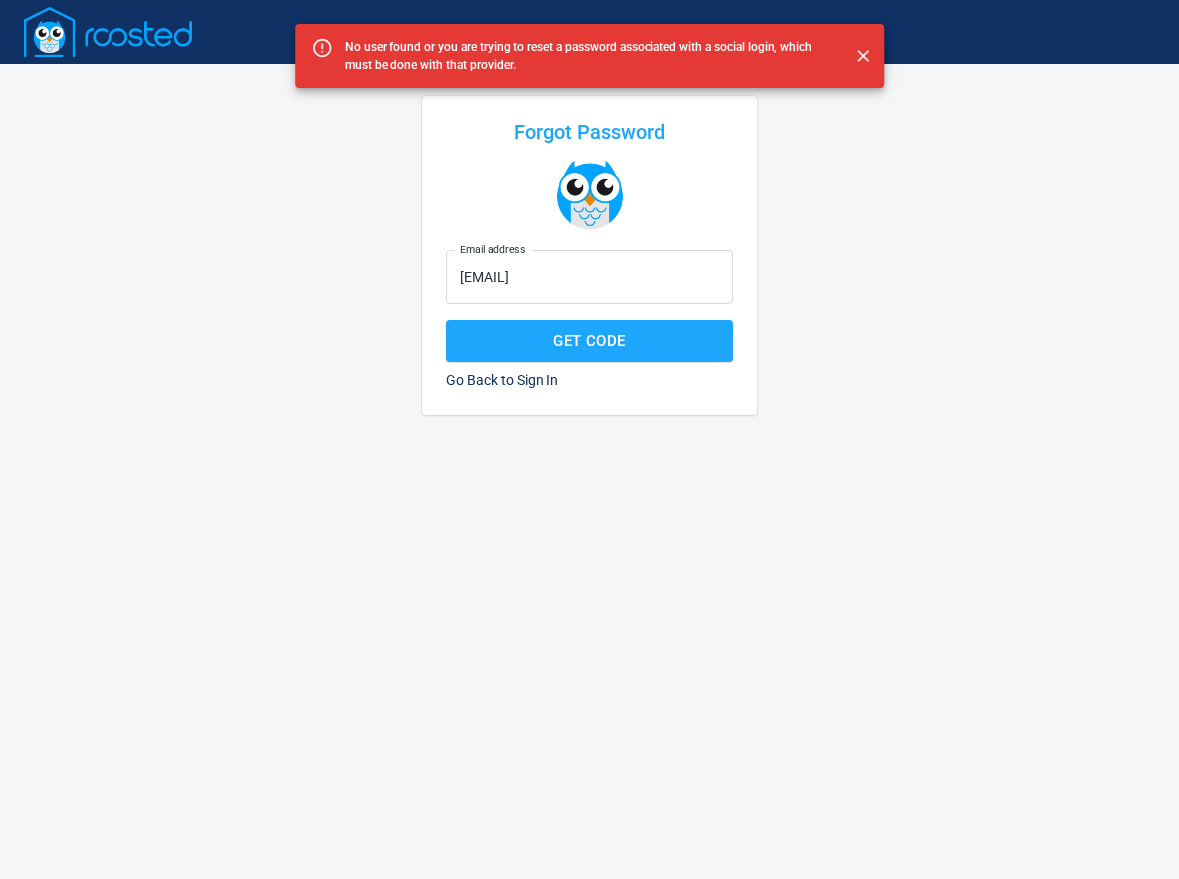 click 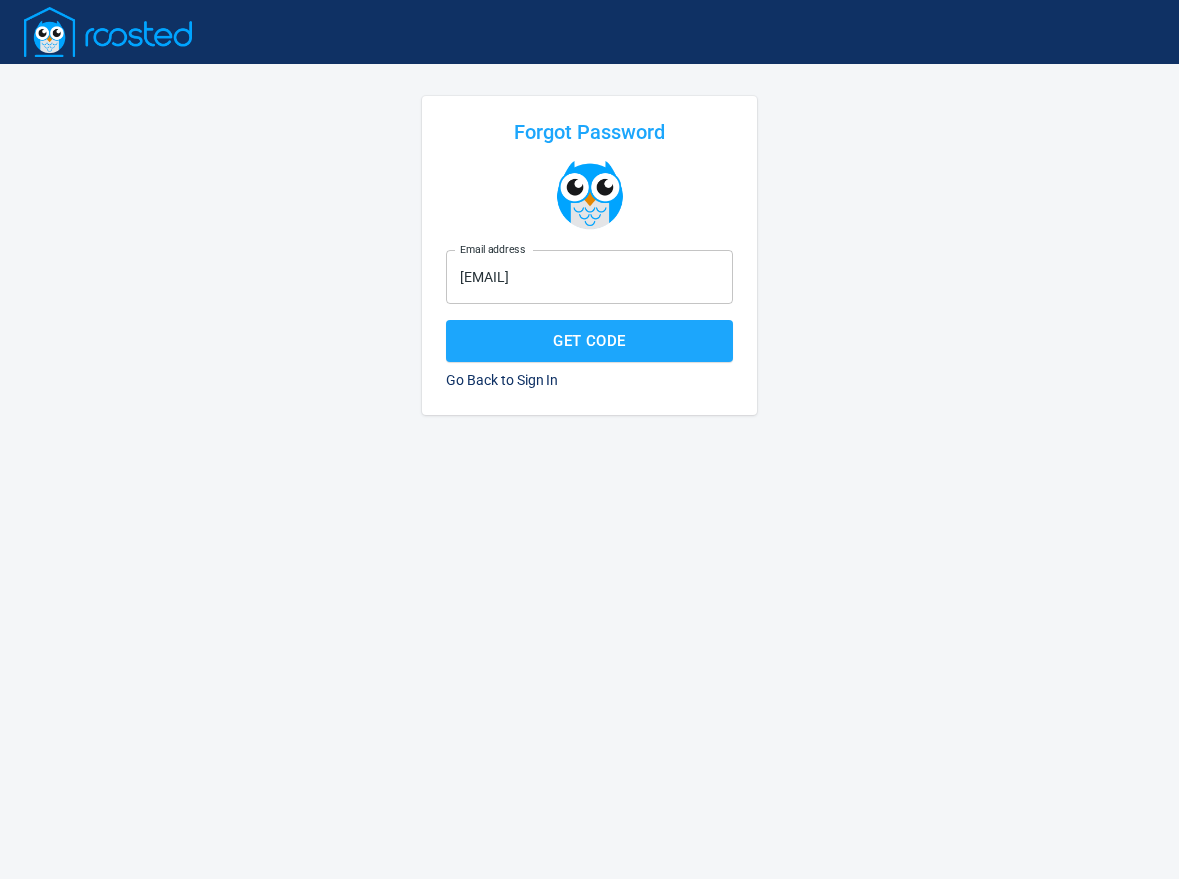 click on "sarahmhuish@gmail.com" at bounding box center [589, 277] 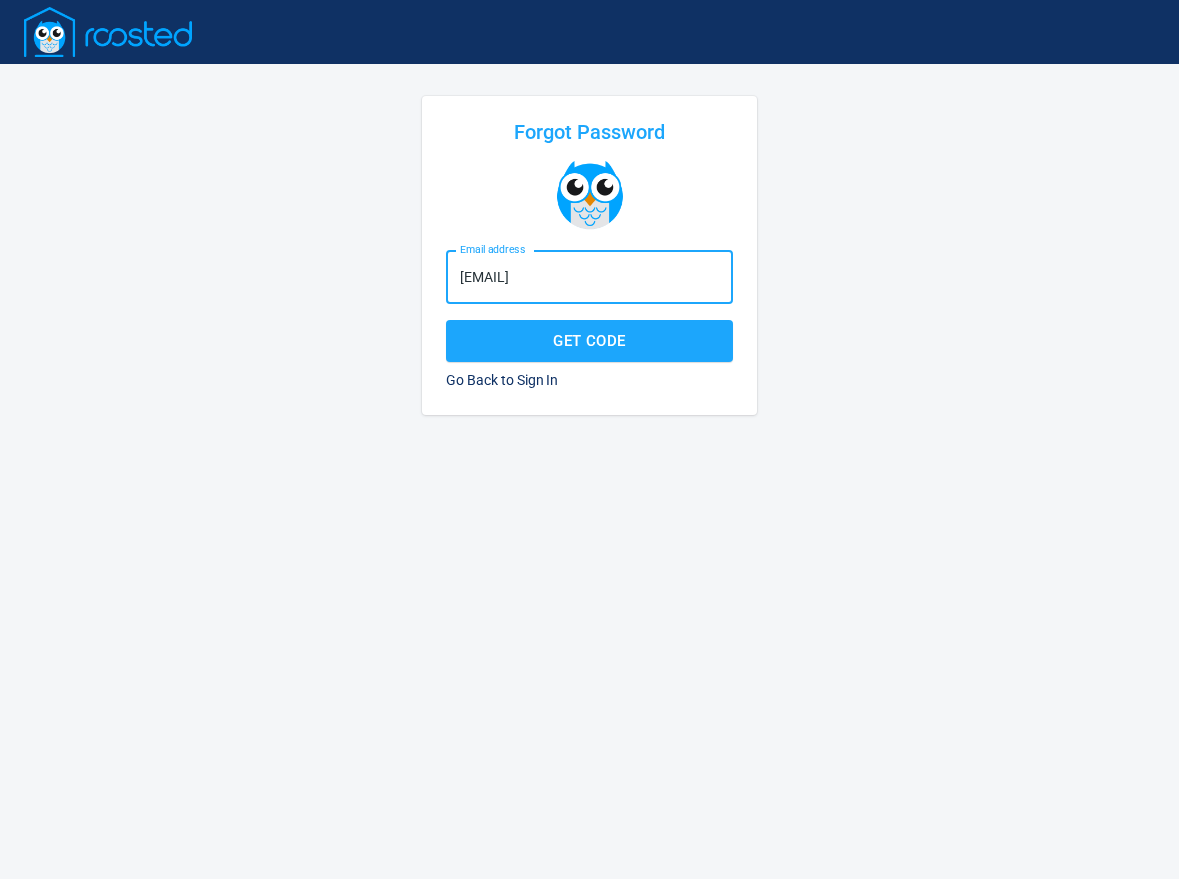 drag, startPoint x: 623, startPoint y: 283, endPoint x: 458, endPoint y: 316, distance: 168.26764 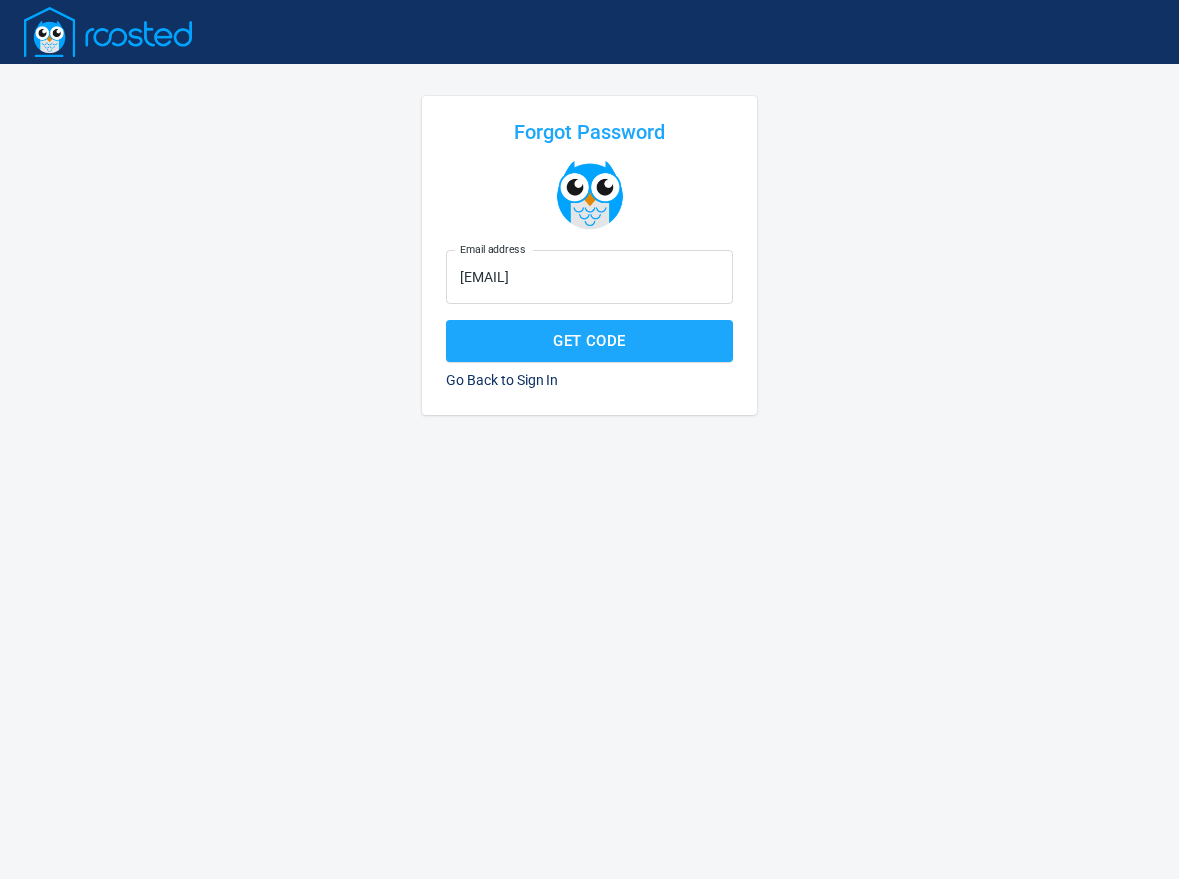 click on "Forgot Password Email address sarahmhuish@gmail.com Email address Get Code Go Back to Sign In" at bounding box center [589, 255] 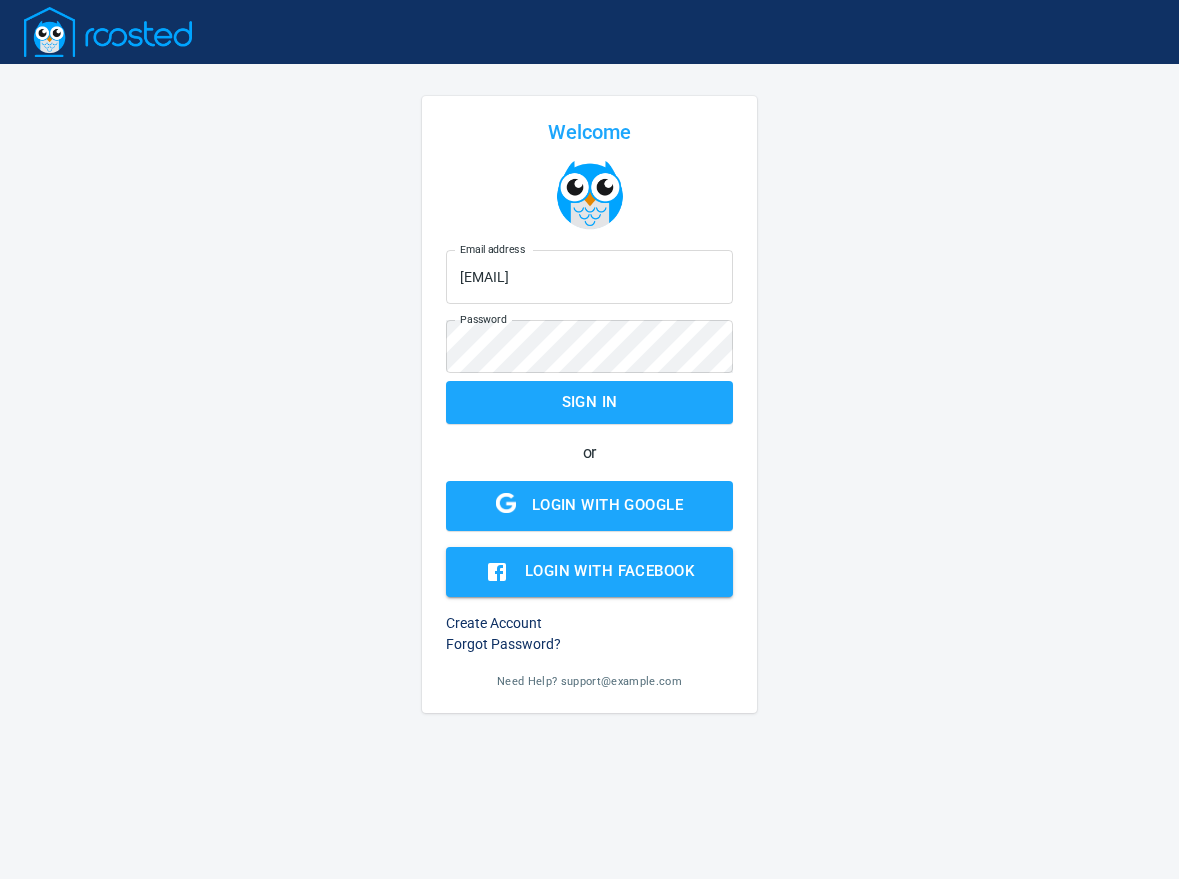 click on "Login with Facebook" at bounding box center [609, 571] 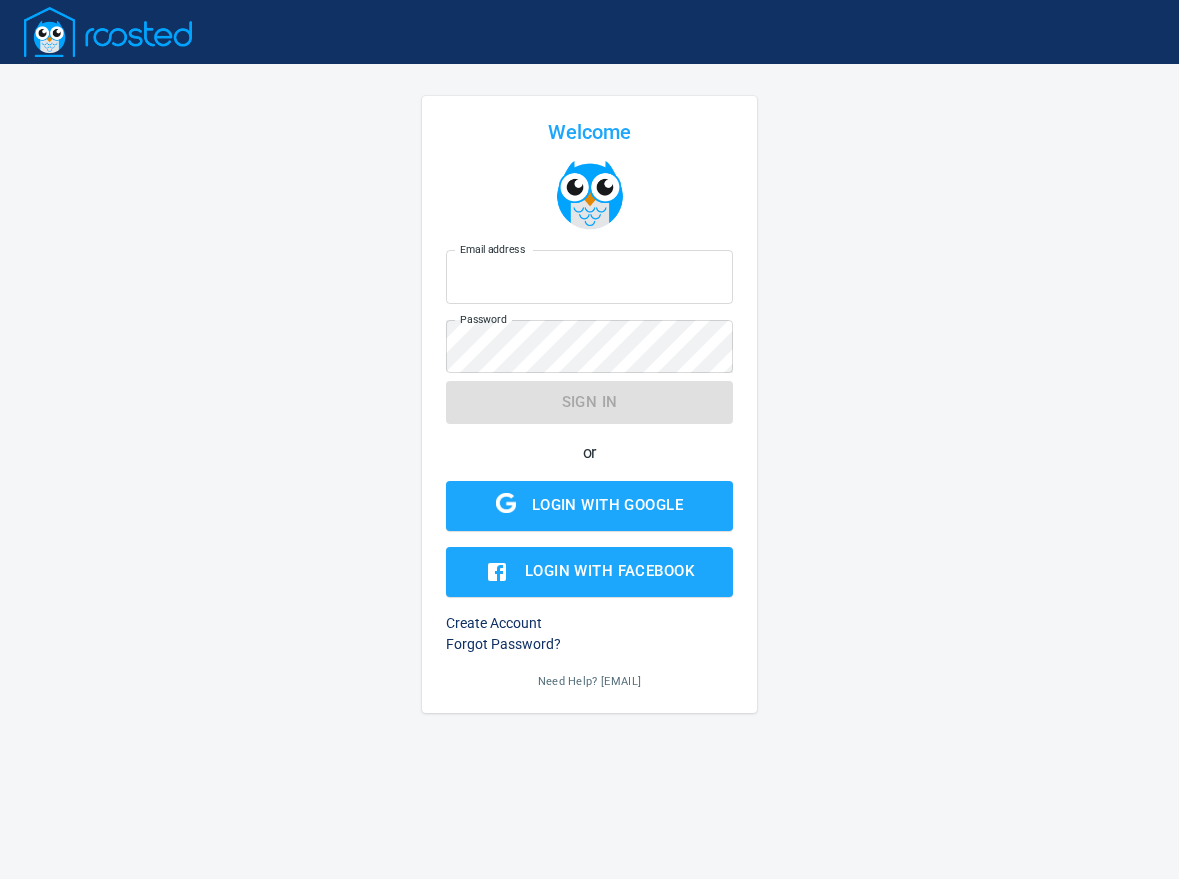 scroll, scrollTop: 0, scrollLeft: 0, axis: both 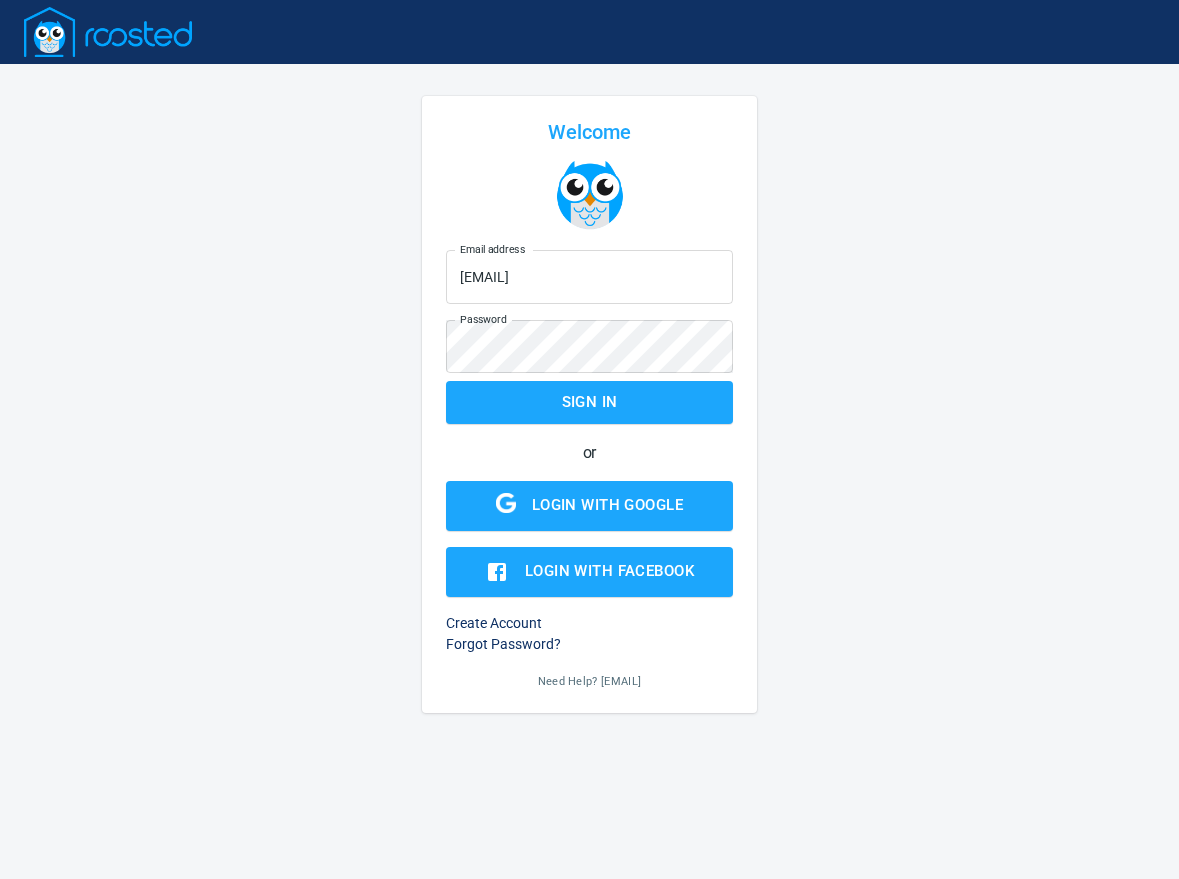 click on "Forgot Password?" at bounding box center (589, 644) 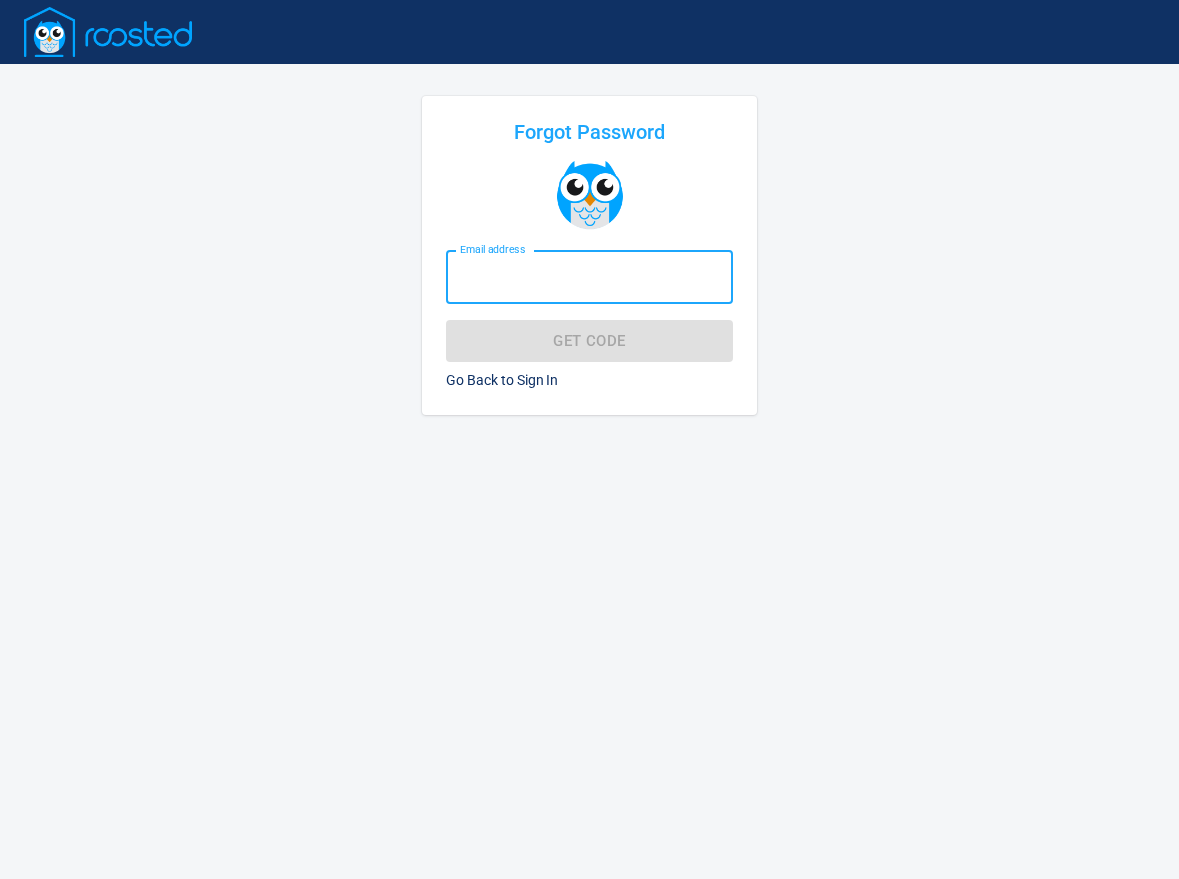 click on "Email address" at bounding box center [589, 277] 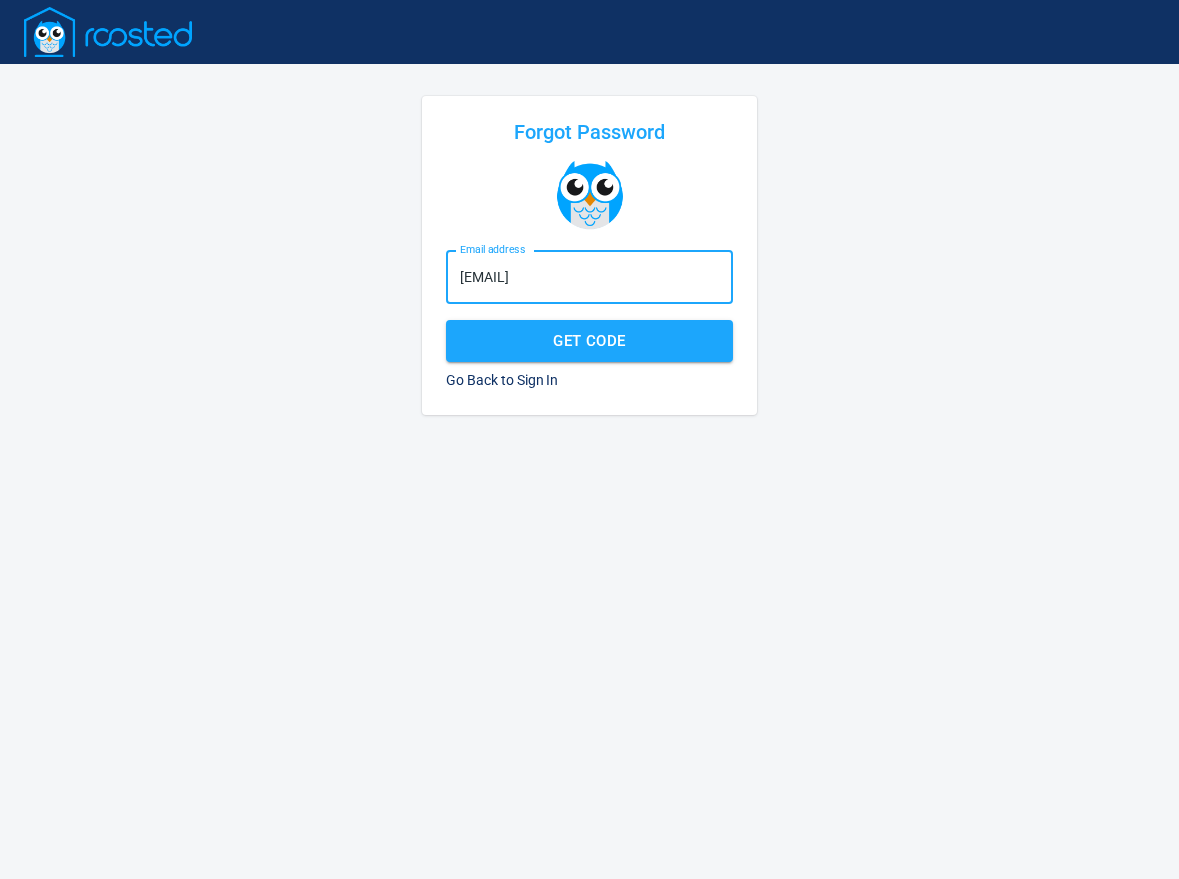 click on "Get Code" at bounding box center [589, 341] 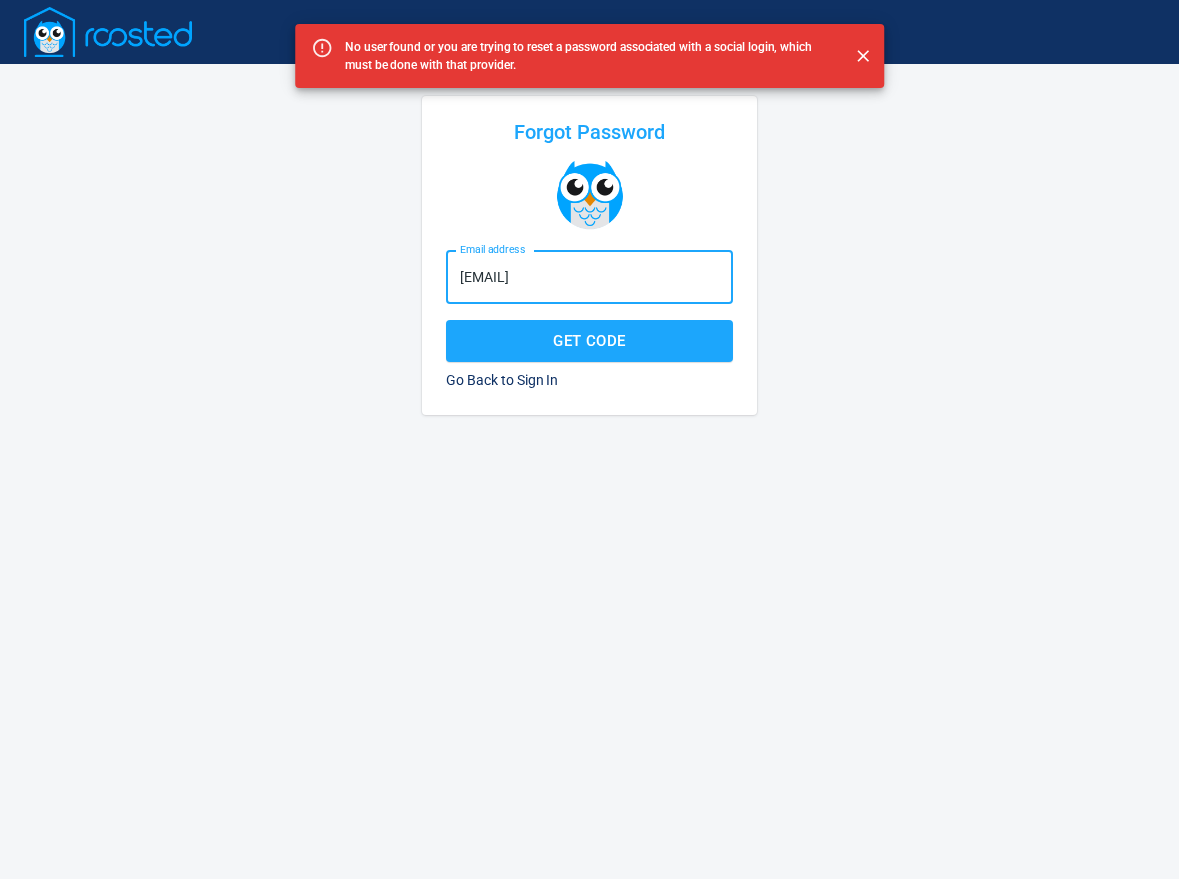 drag, startPoint x: 562, startPoint y: 278, endPoint x: 430, endPoint y: 252, distance: 134.53624 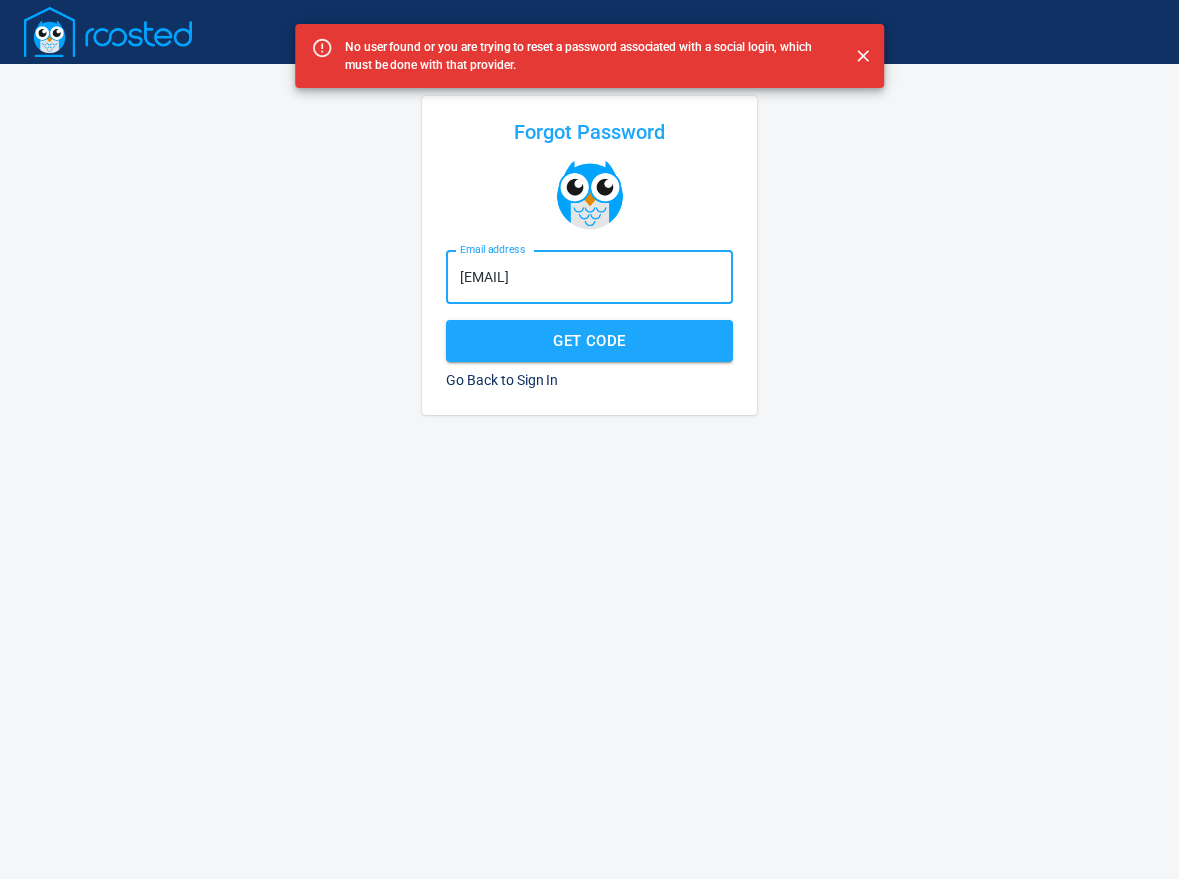 click on "Get Code" at bounding box center (589, 341) 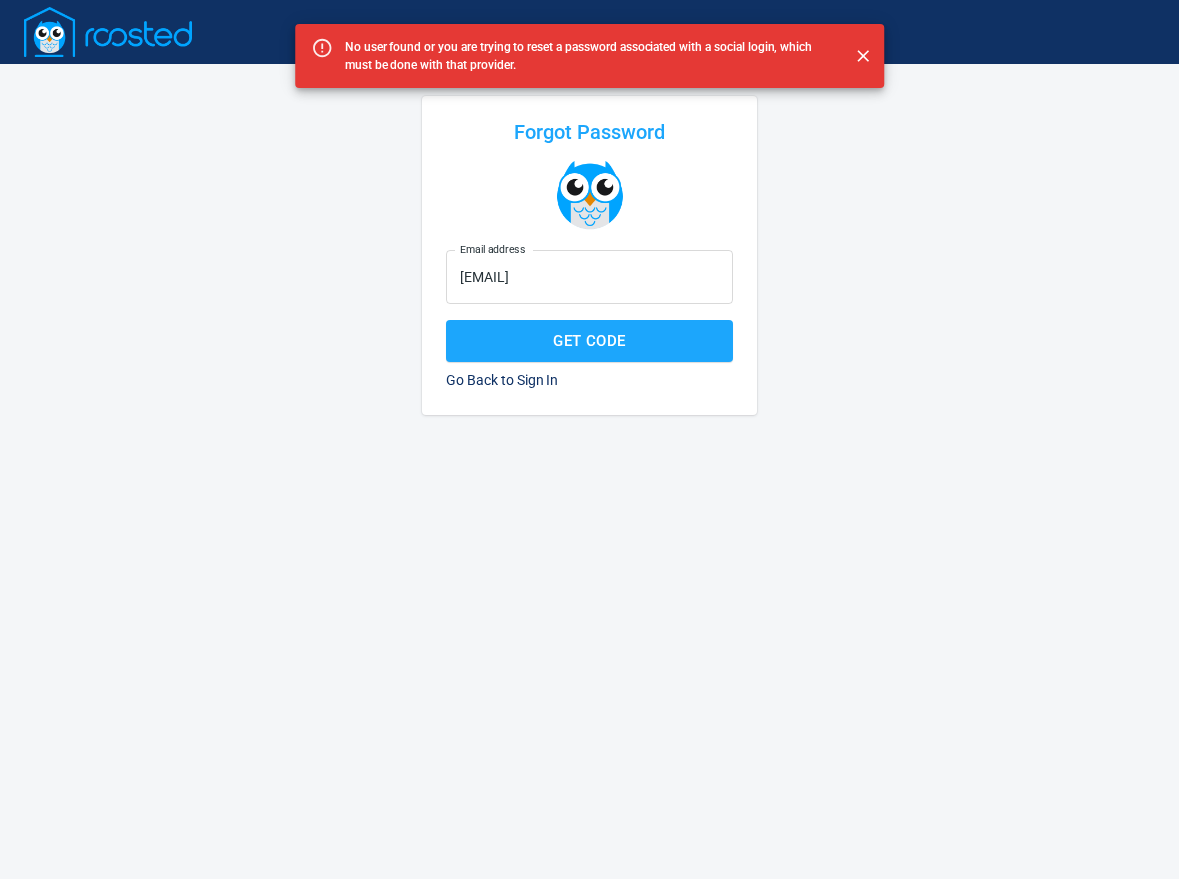 click 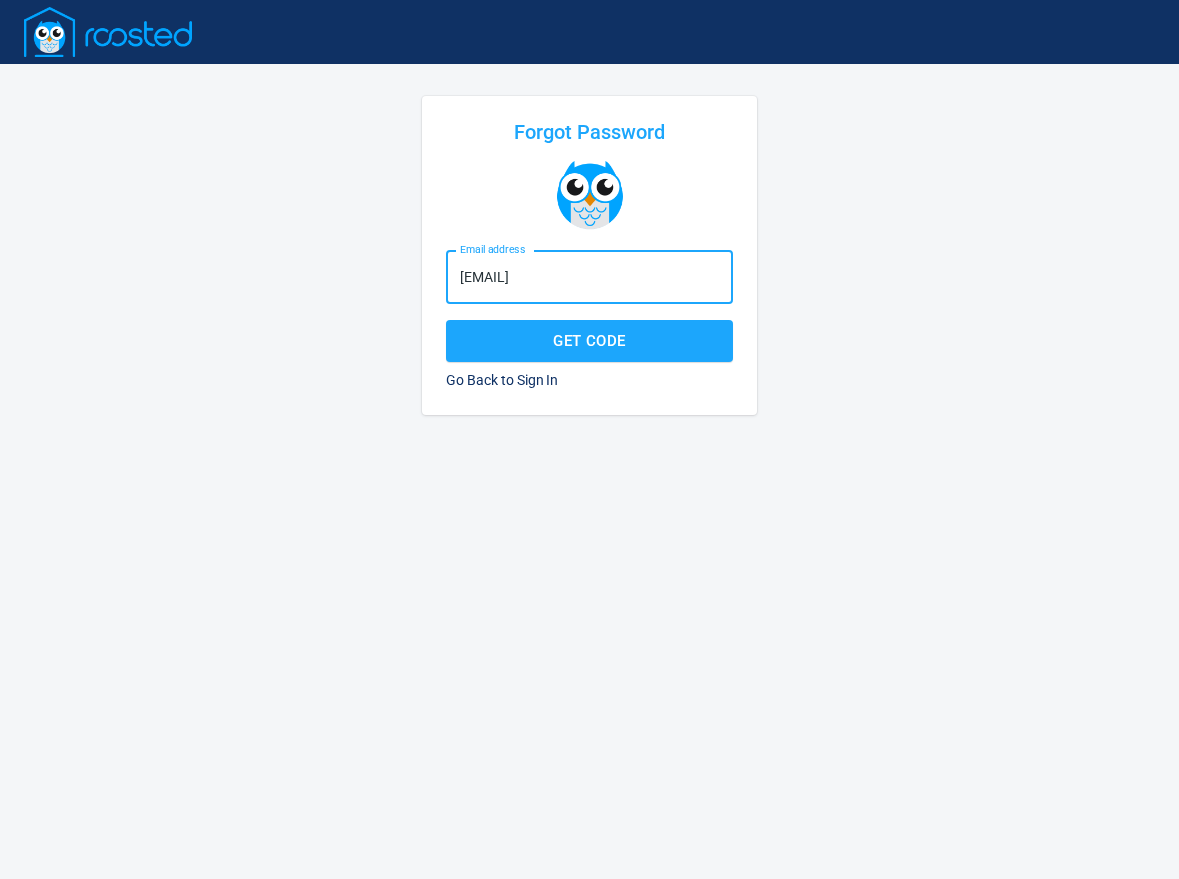 drag, startPoint x: 634, startPoint y: 272, endPoint x: 421, endPoint y: 259, distance: 213.39635 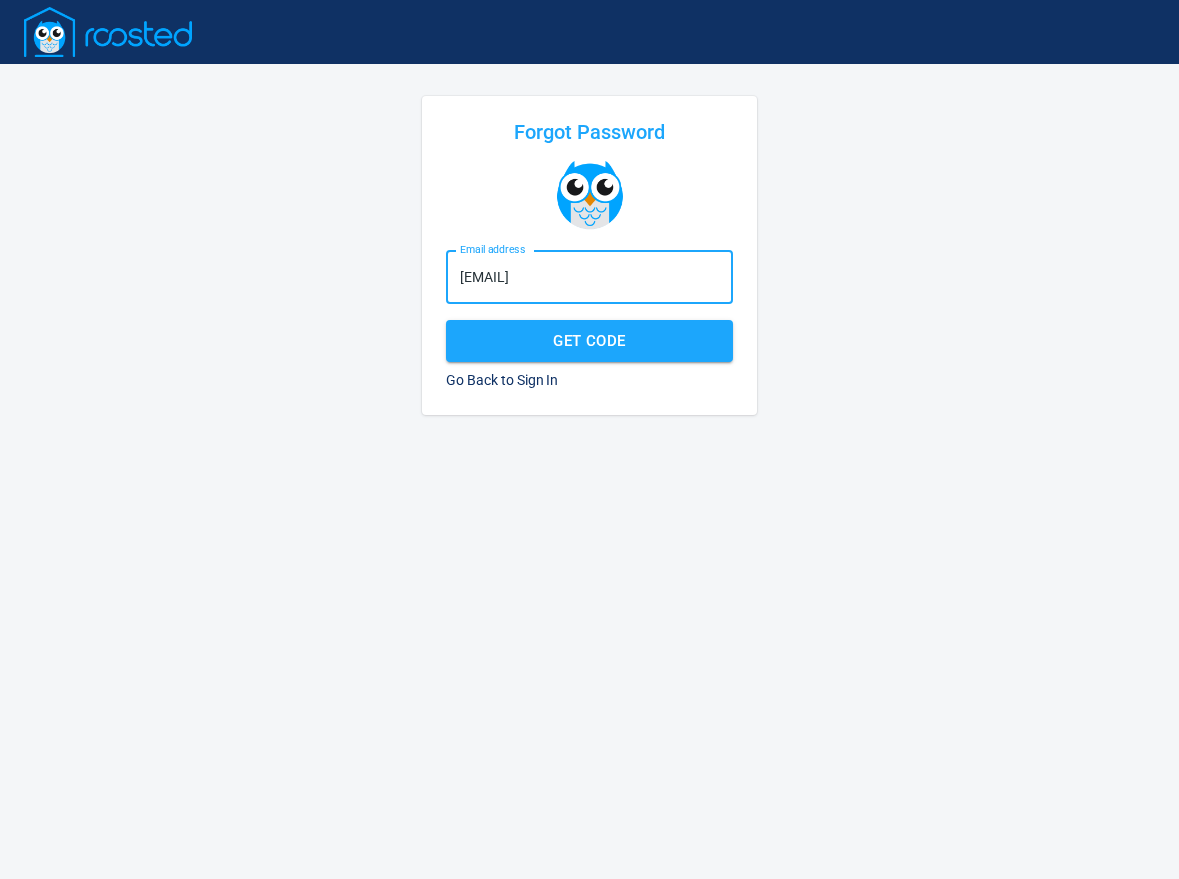 type on "[EMAIL]" 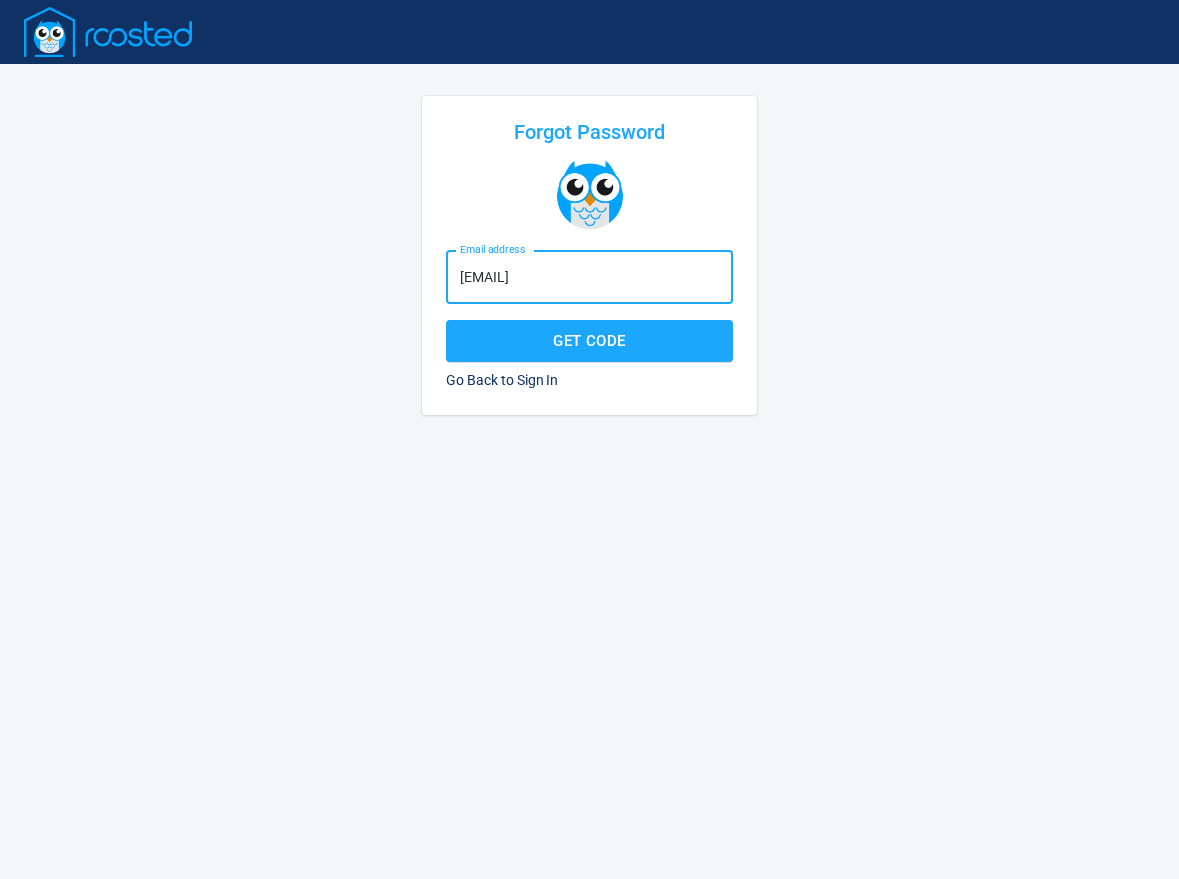 click on "Get Code" at bounding box center (589, 341) 